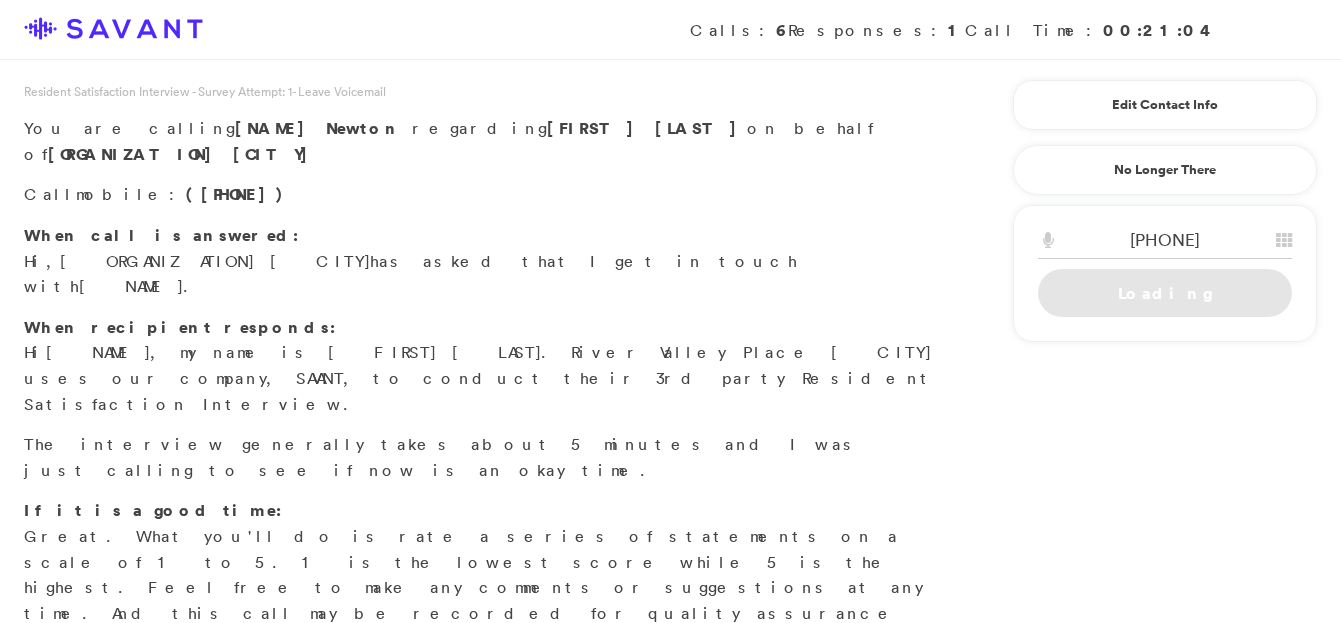 scroll, scrollTop: 0, scrollLeft: 0, axis: both 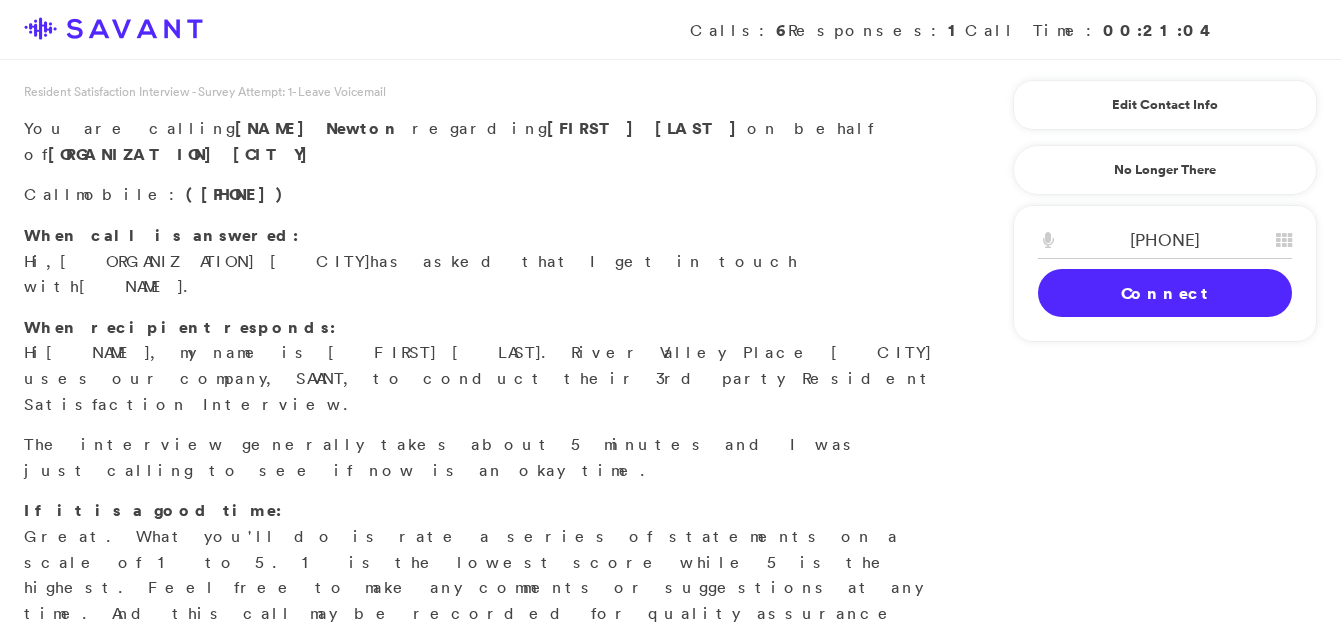 click on "Connect" at bounding box center [1165, 293] 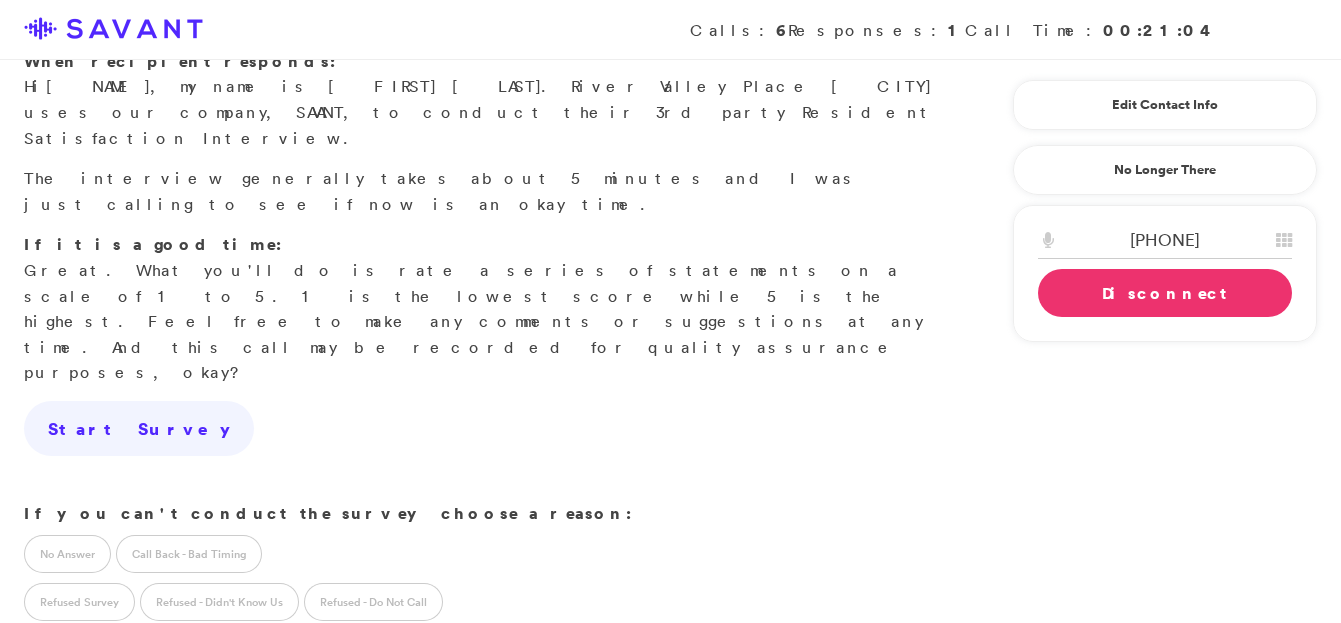scroll, scrollTop: 270, scrollLeft: 0, axis: vertical 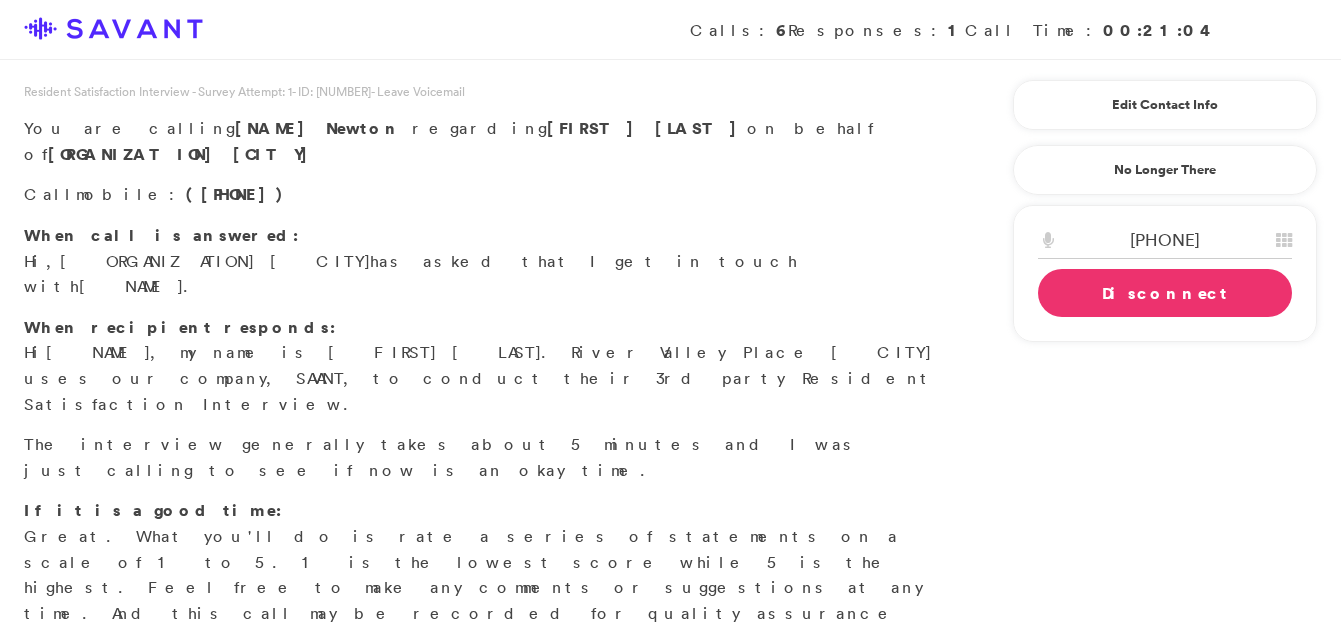 click on "Start Survey" at bounding box center (139, 695) 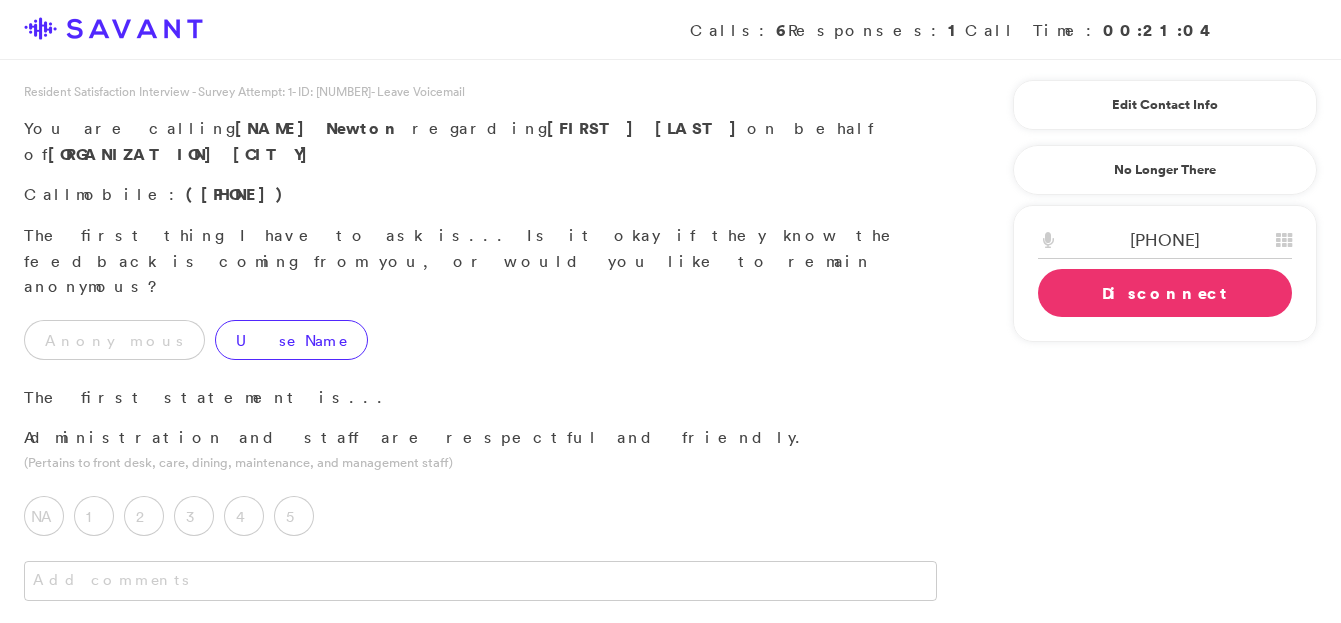 click on "Use Name" at bounding box center [291, 340] 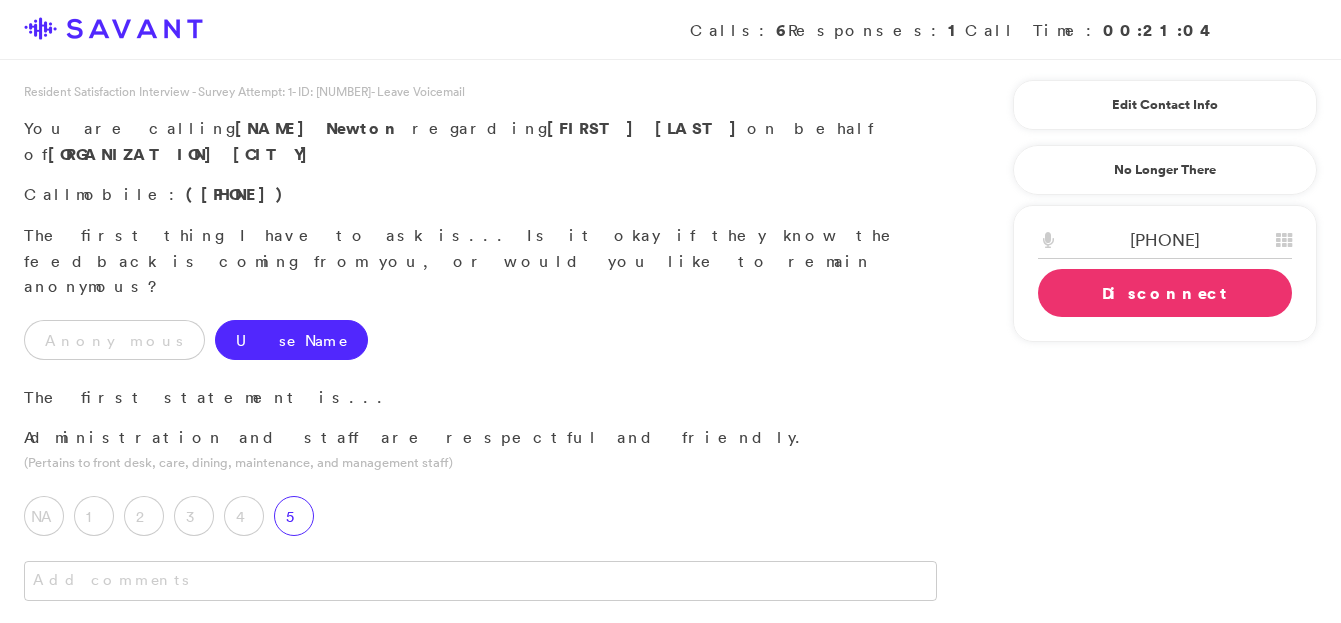 click on "5" at bounding box center [294, 516] 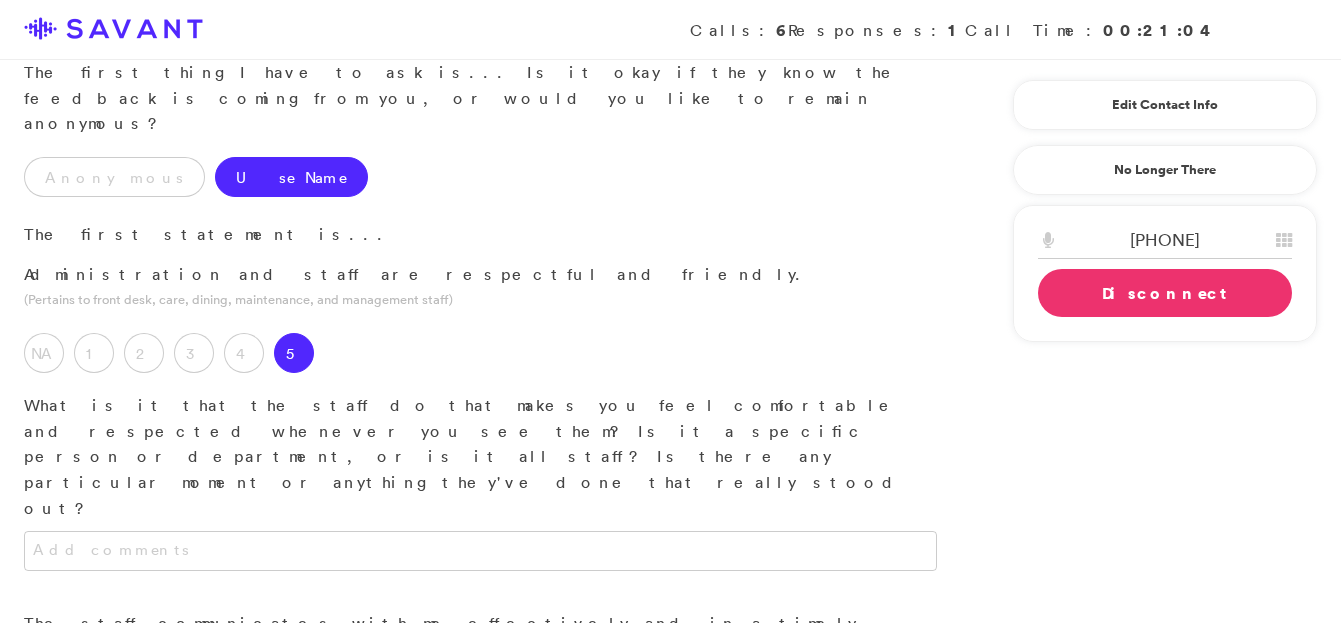 scroll, scrollTop: 282, scrollLeft: 0, axis: vertical 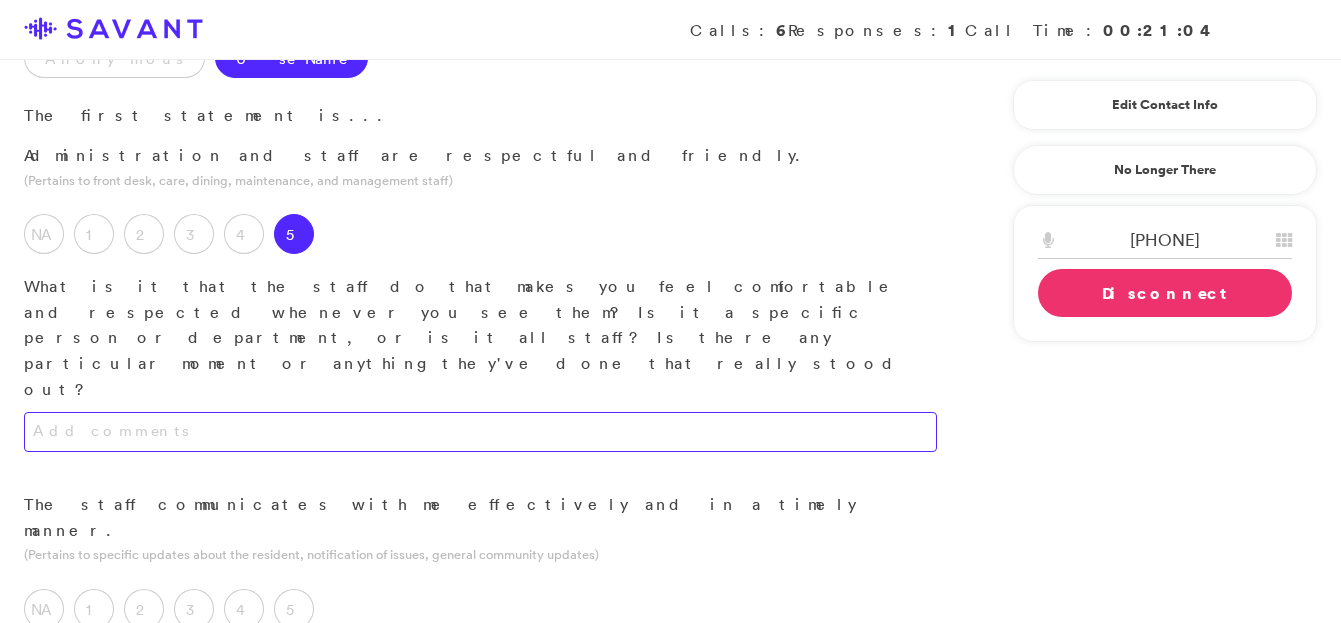click at bounding box center (480, 432) 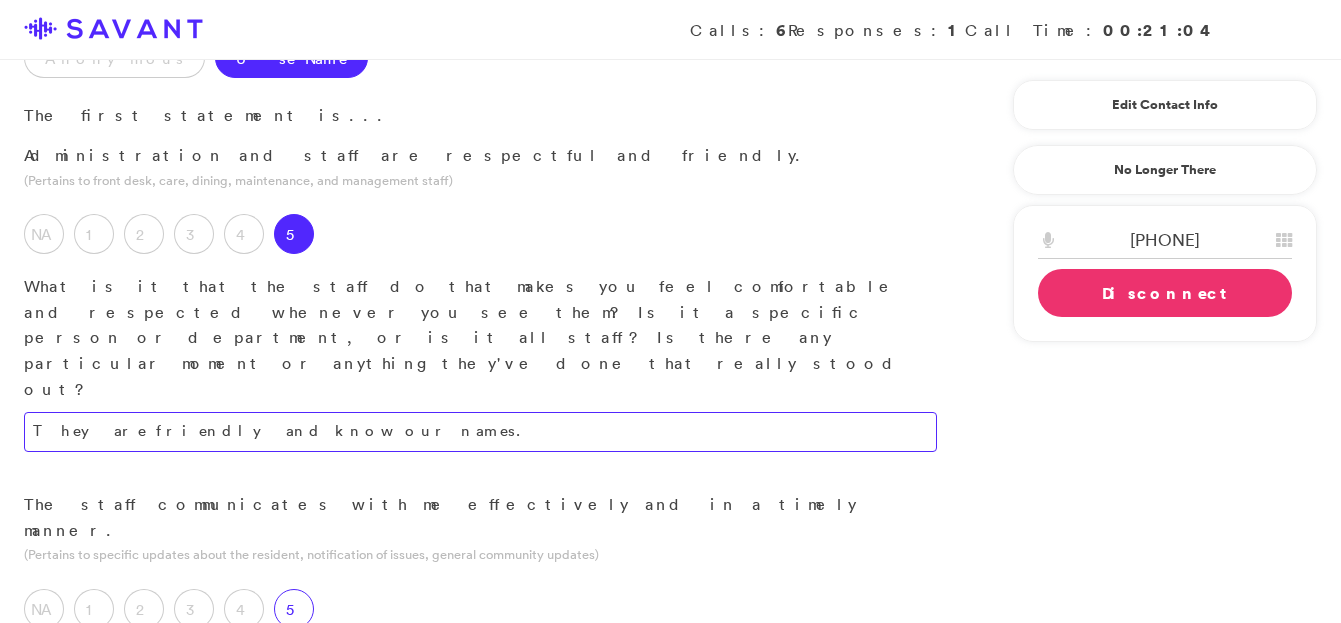 type on "They are friendly and know our names." 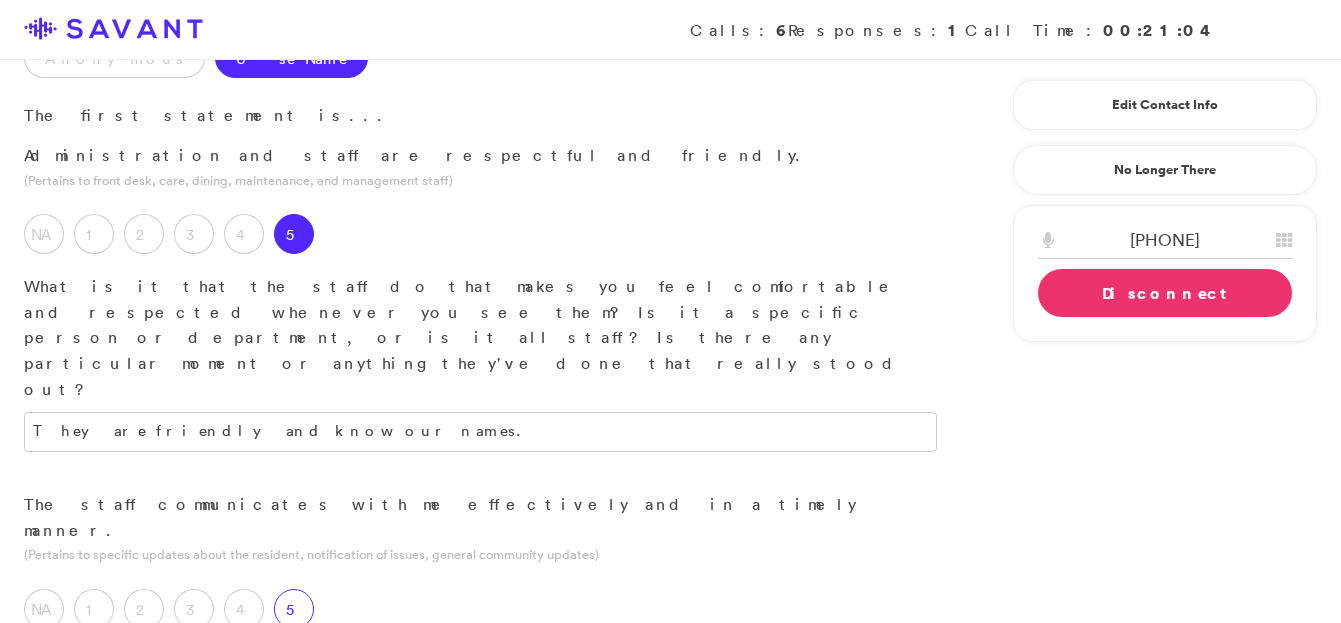 click on "5" at bounding box center [294, 609] 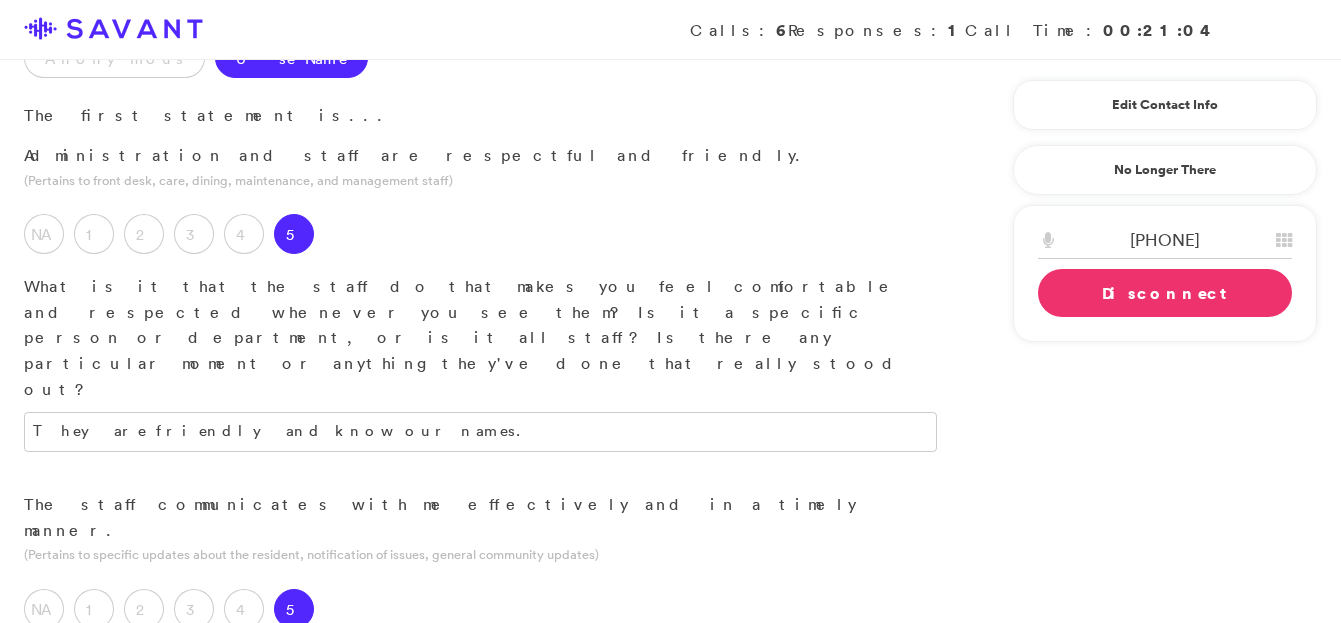 click at bounding box center (480, 730) 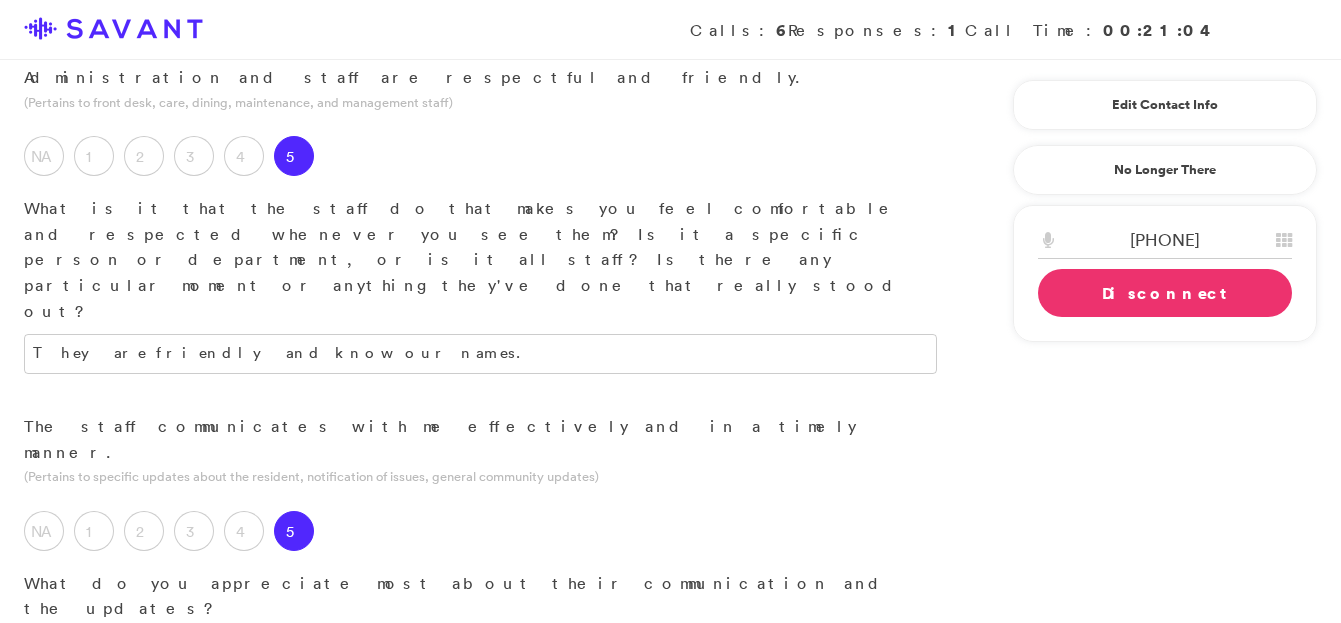 scroll, scrollTop: 399, scrollLeft: 0, axis: vertical 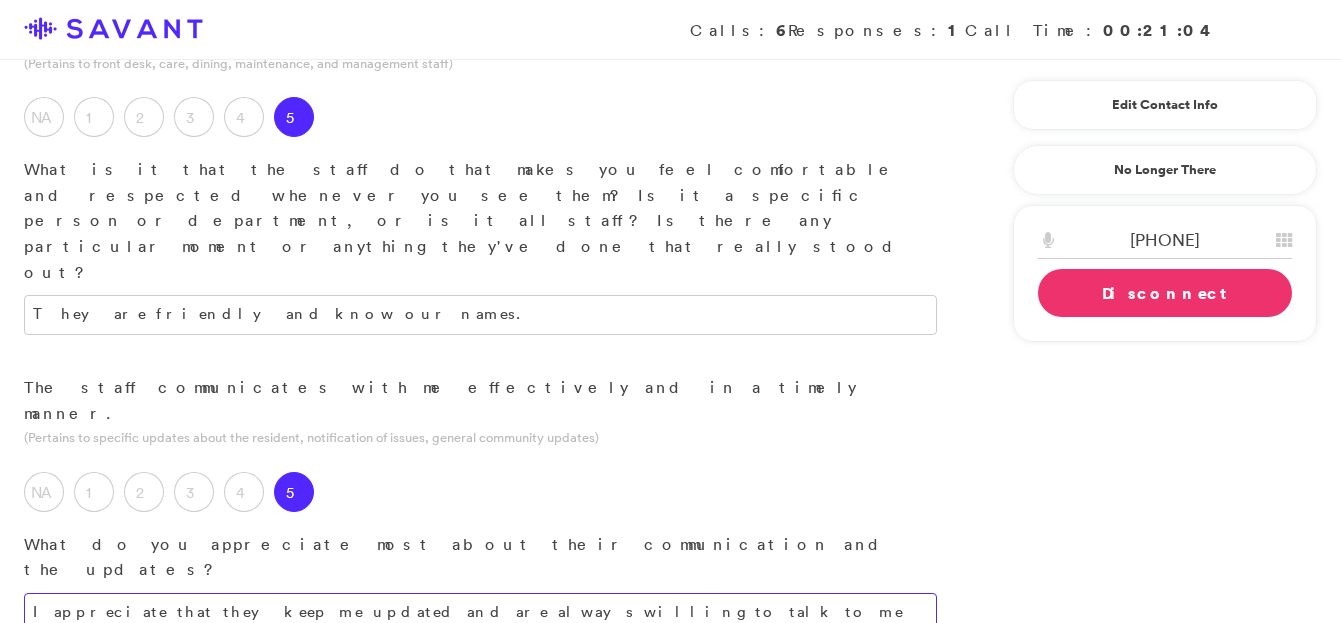 click on "I appreciate that they keep me updated and are always willing to talk to me and have easy access." at bounding box center (480, 613) 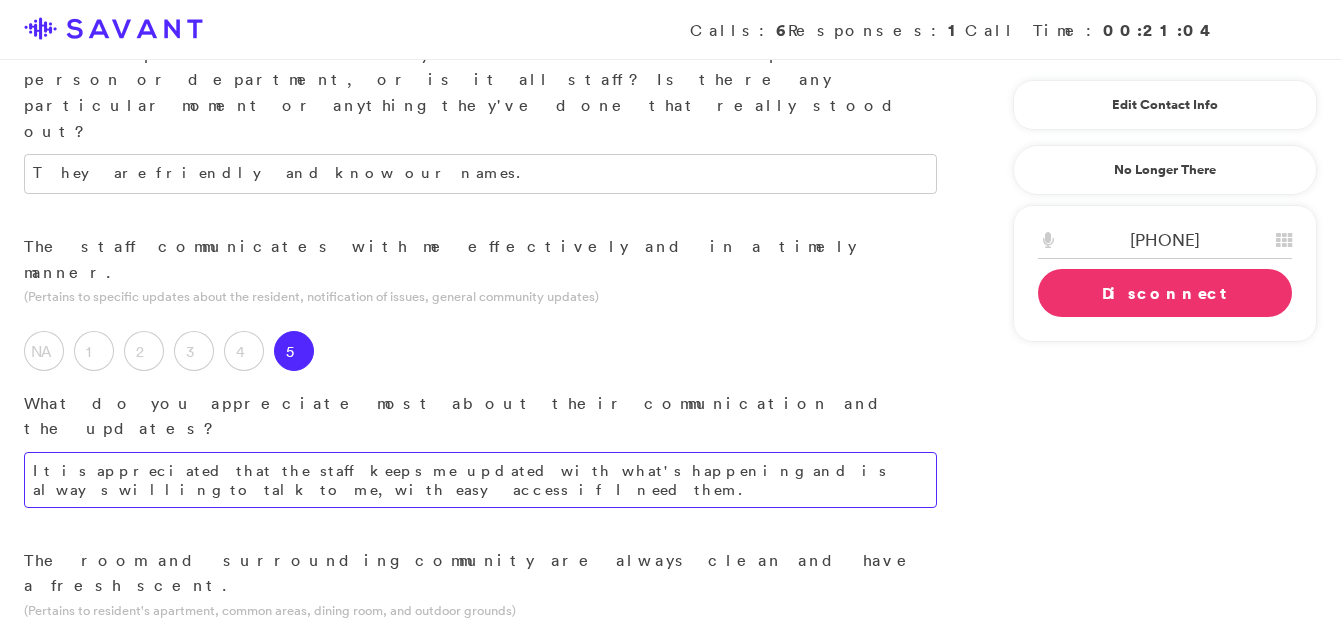 scroll, scrollTop: 593, scrollLeft: 0, axis: vertical 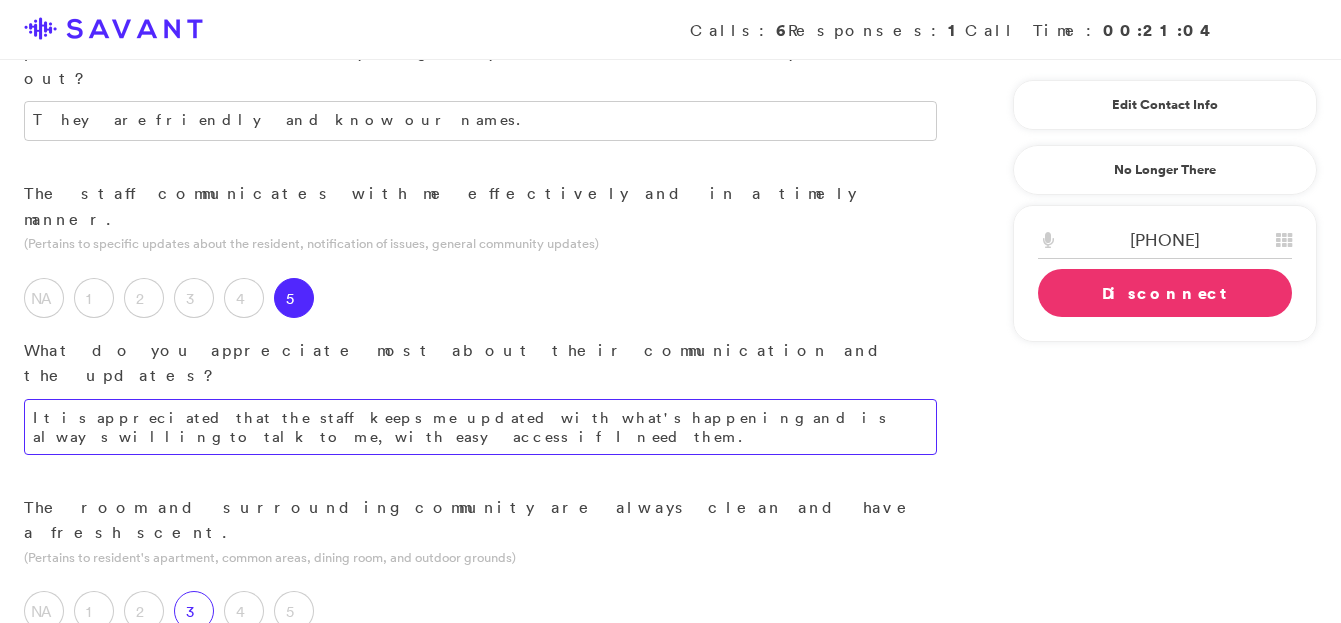 type on "It is appreciated that the staff keeps me updated with what's happening and is always willing to talk to me, with easy access if I need them." 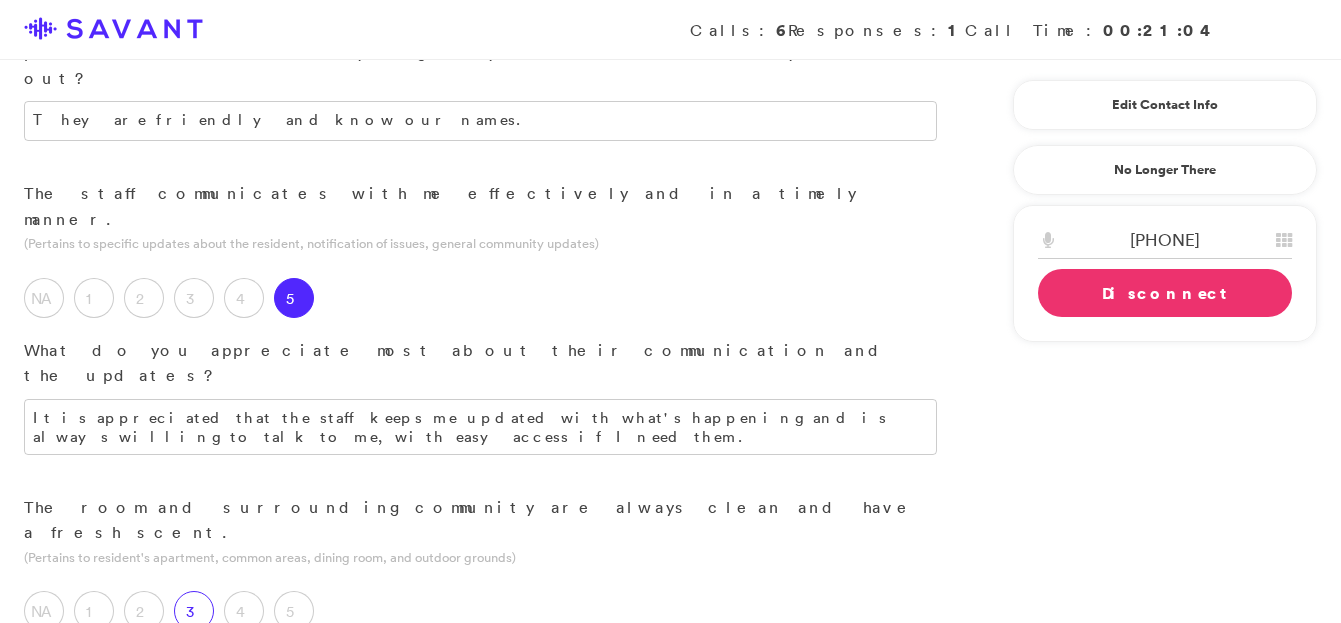 click on "3" at bounding box center [194, 611] 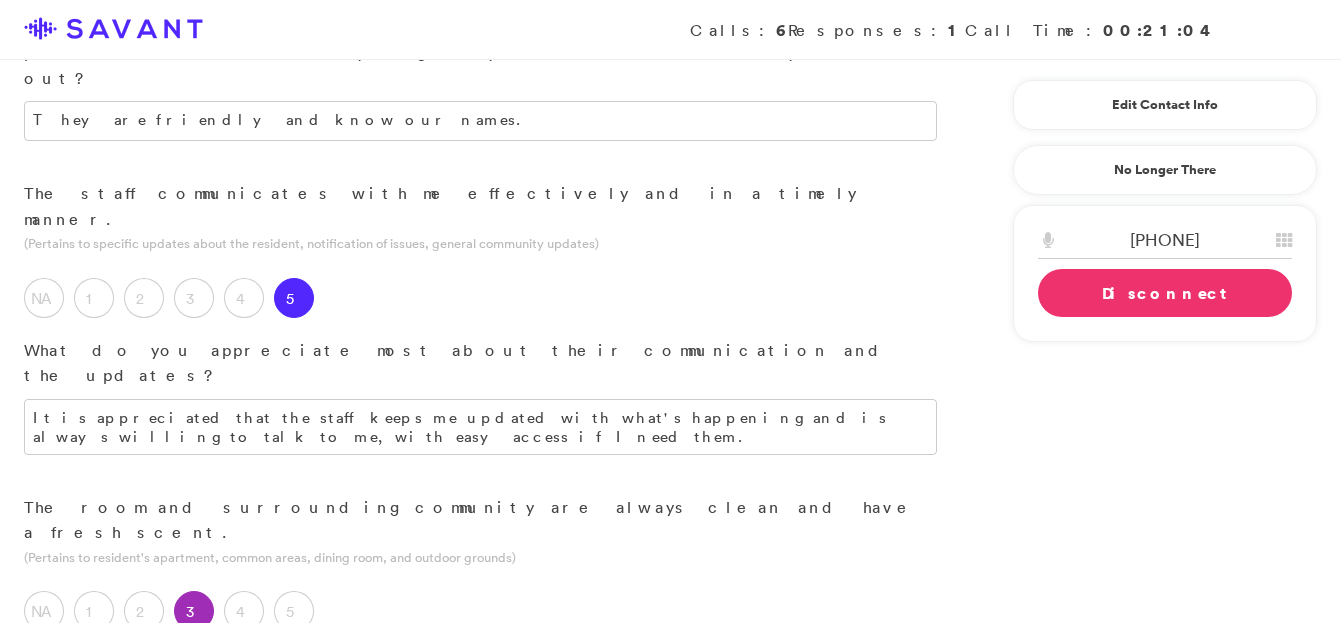 click at bounding box center [480, 783] 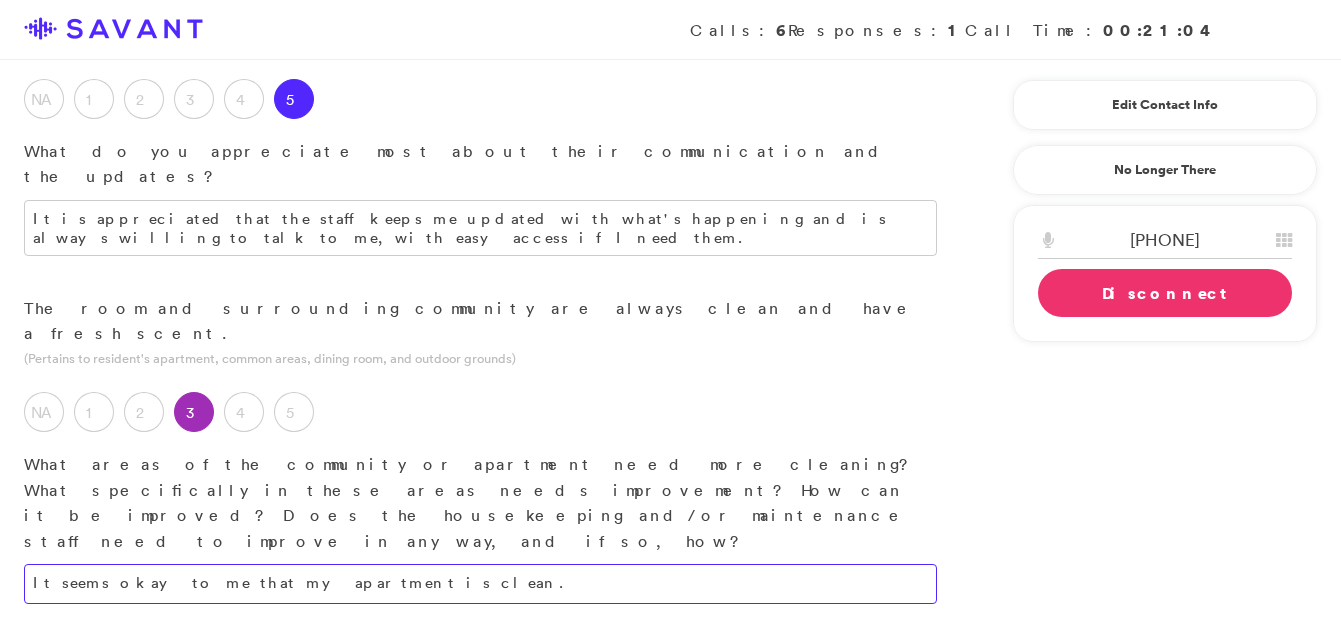 scroll, scrollTop: 896, scrollLeft: 0, axis: vertical 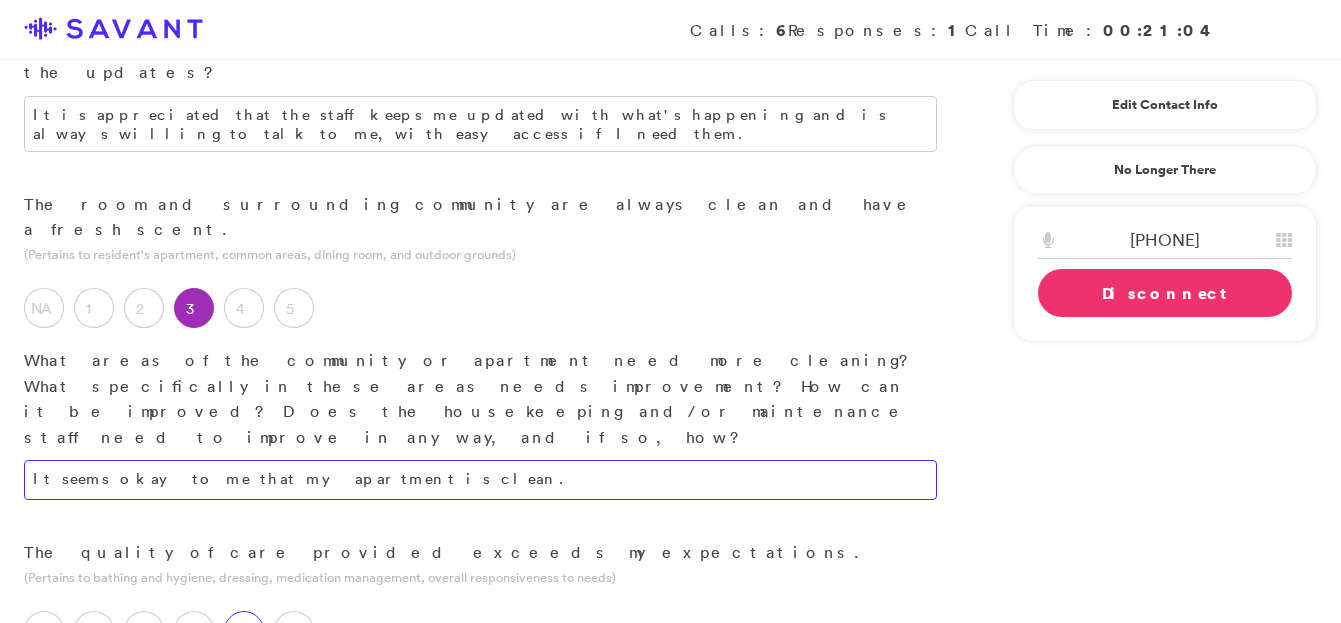 type on "It seems okay to me that my apartment is clean." 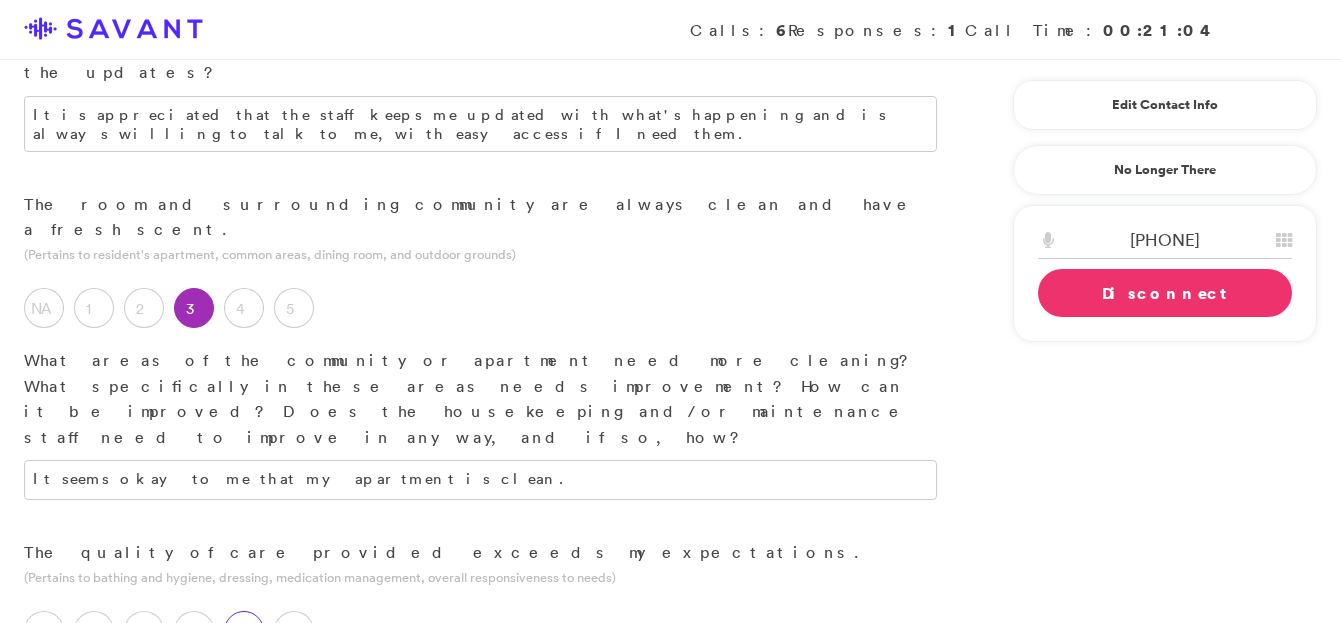 click on "4" at bounding box center (244, 631) 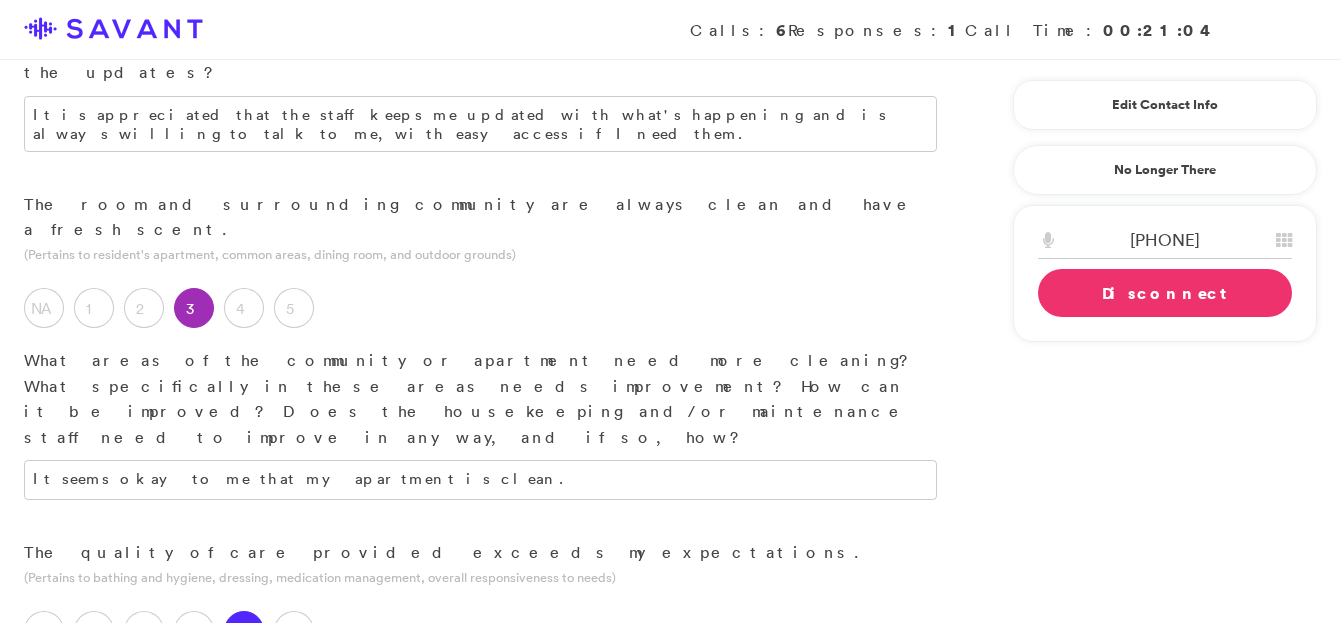 click at bounding box center [480, 829] 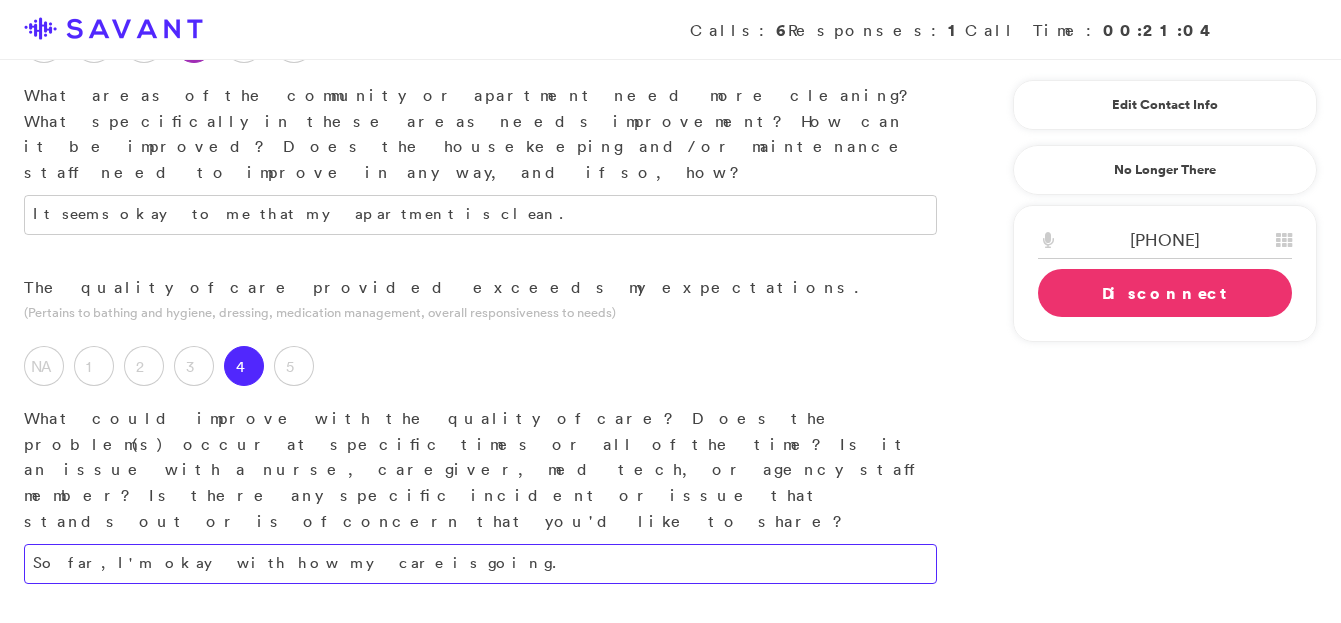 scroll, scrollTop: 1172, scrollLeft: 0, axis: vertical 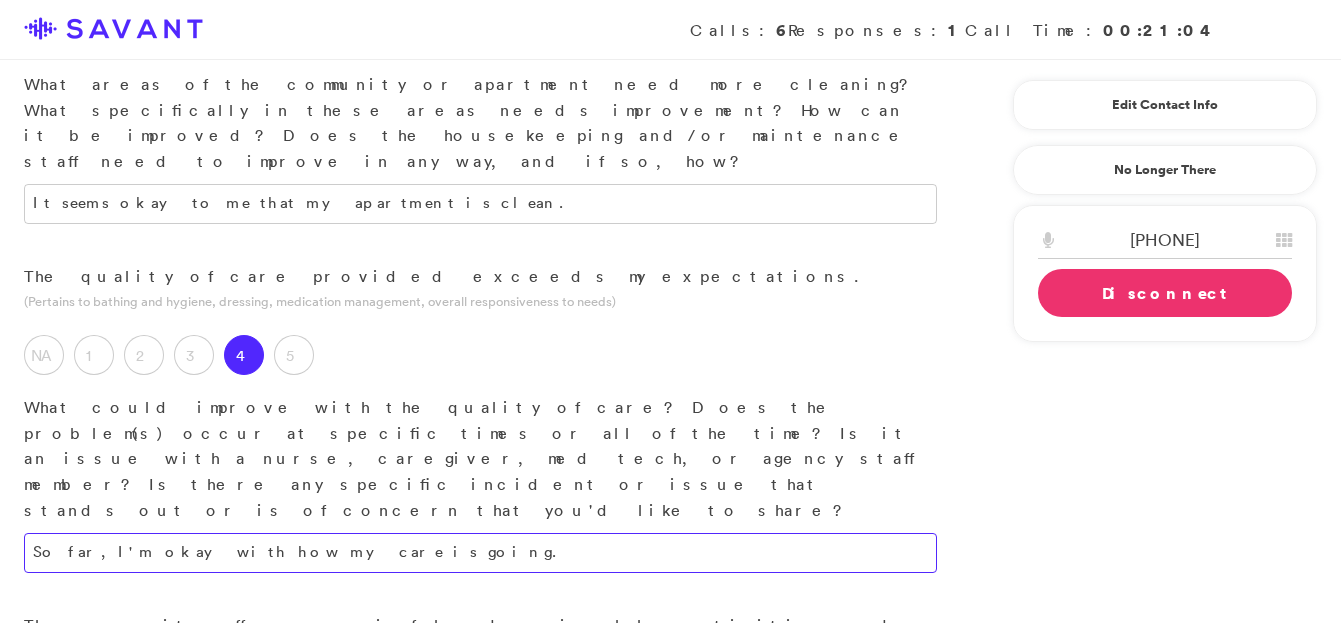 type on "So far, I'm okay with how my care is going." 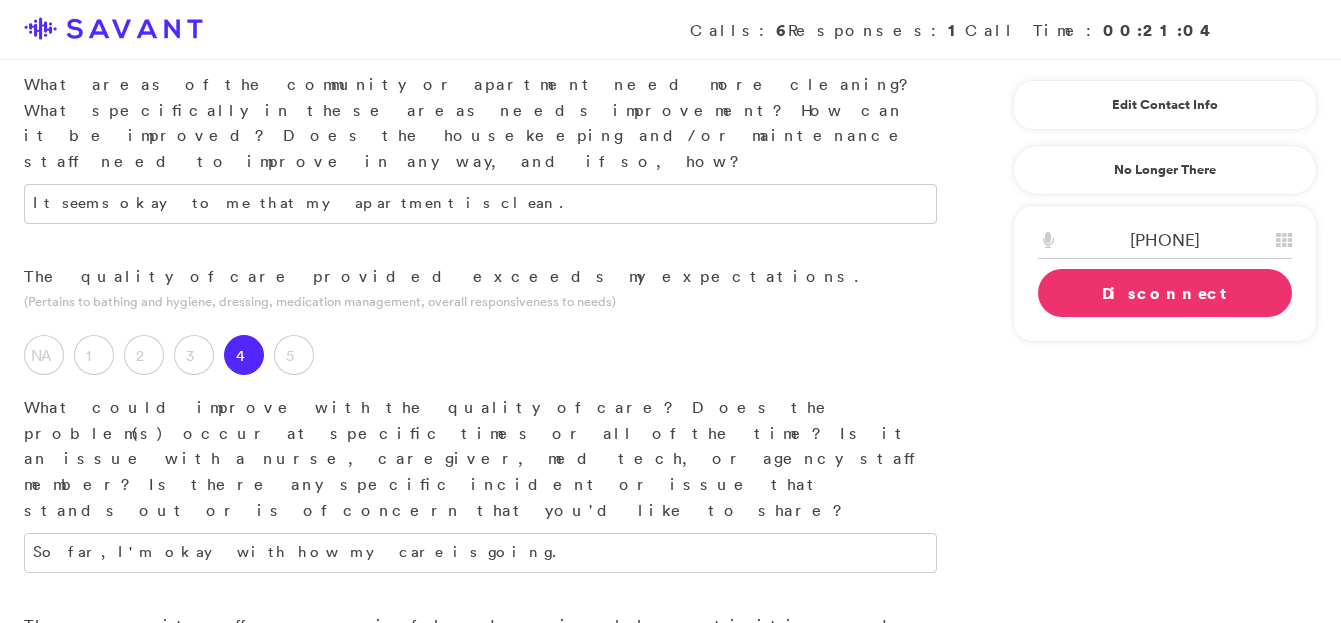 click on "4" at bounding box center [244, 730] 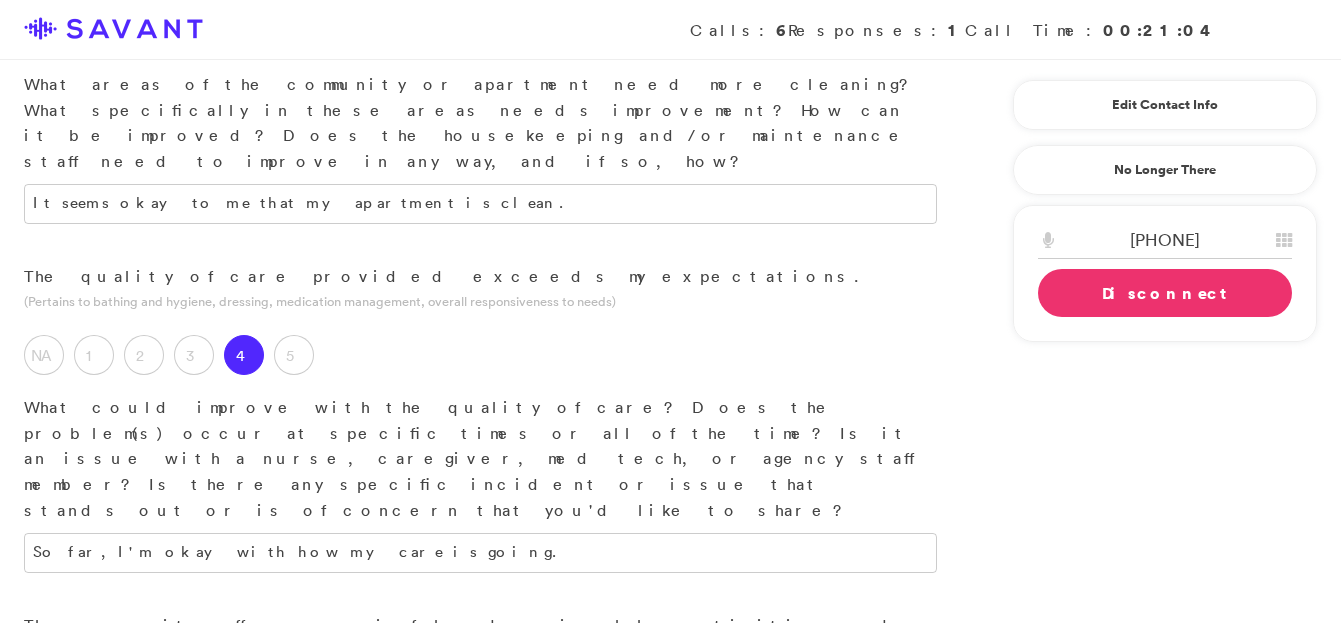 click at bounding box center [480, 979] 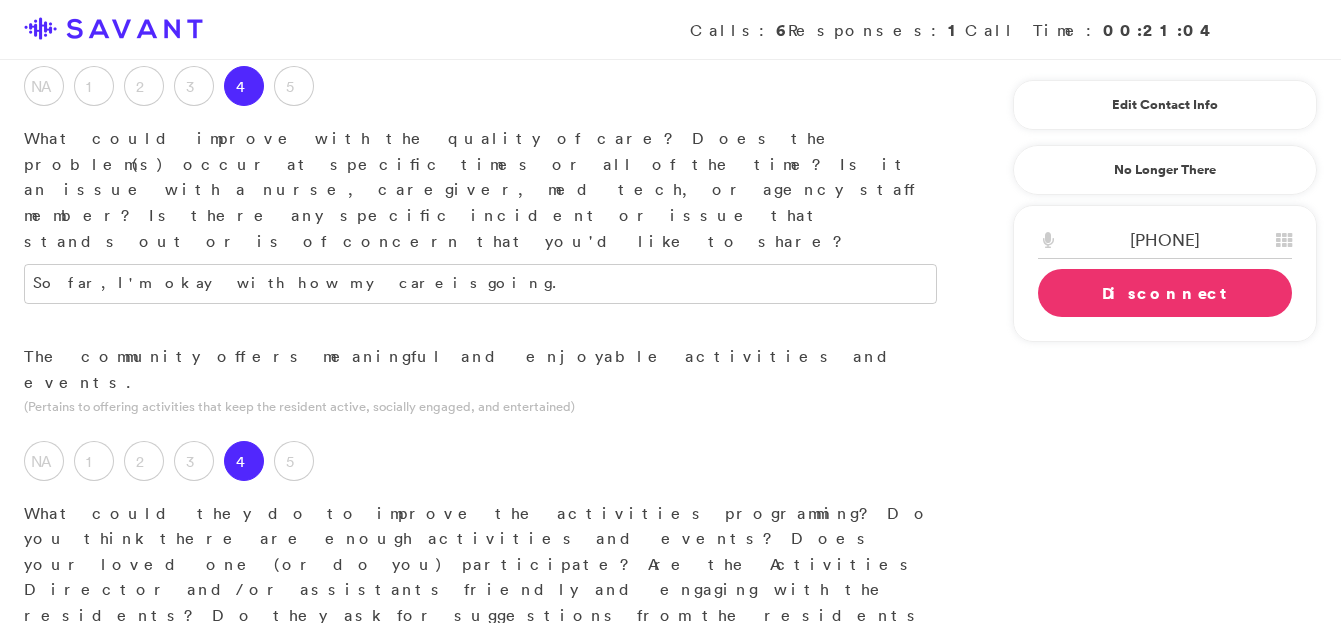 scroll, scrollTop: 1446, scrollLeft: 0, axis: vertical 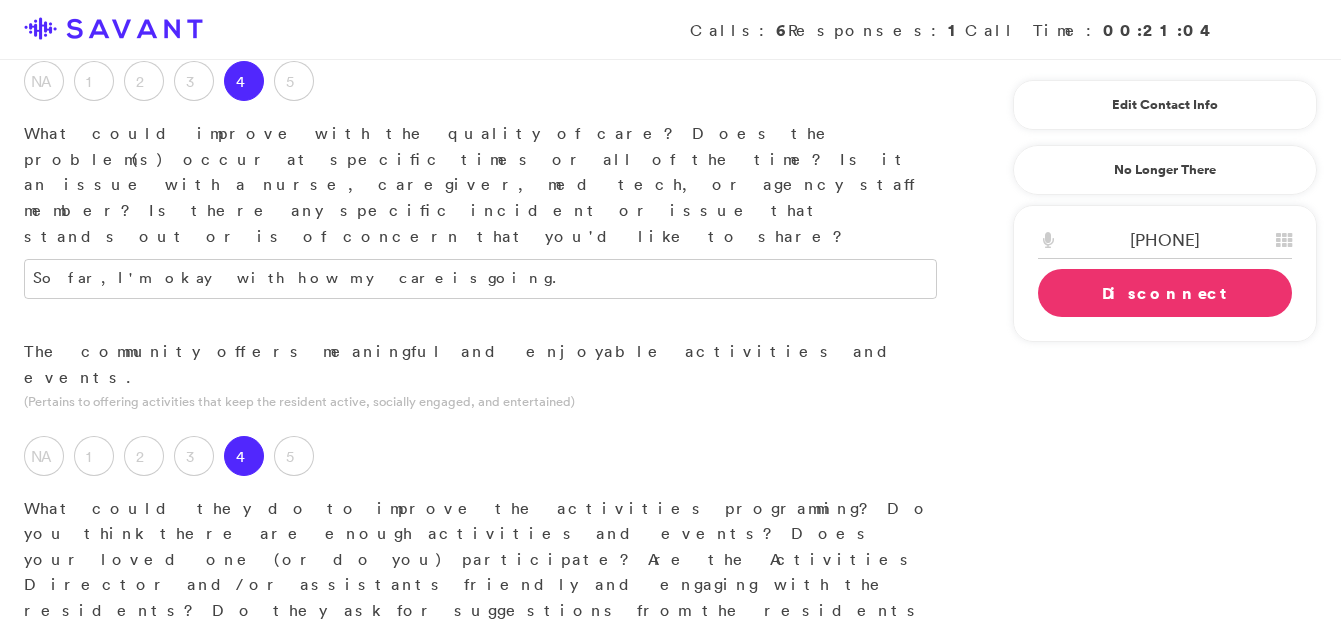 click on "I think everything is ok so far with activiters and enve" at bounding box center (480, 705) 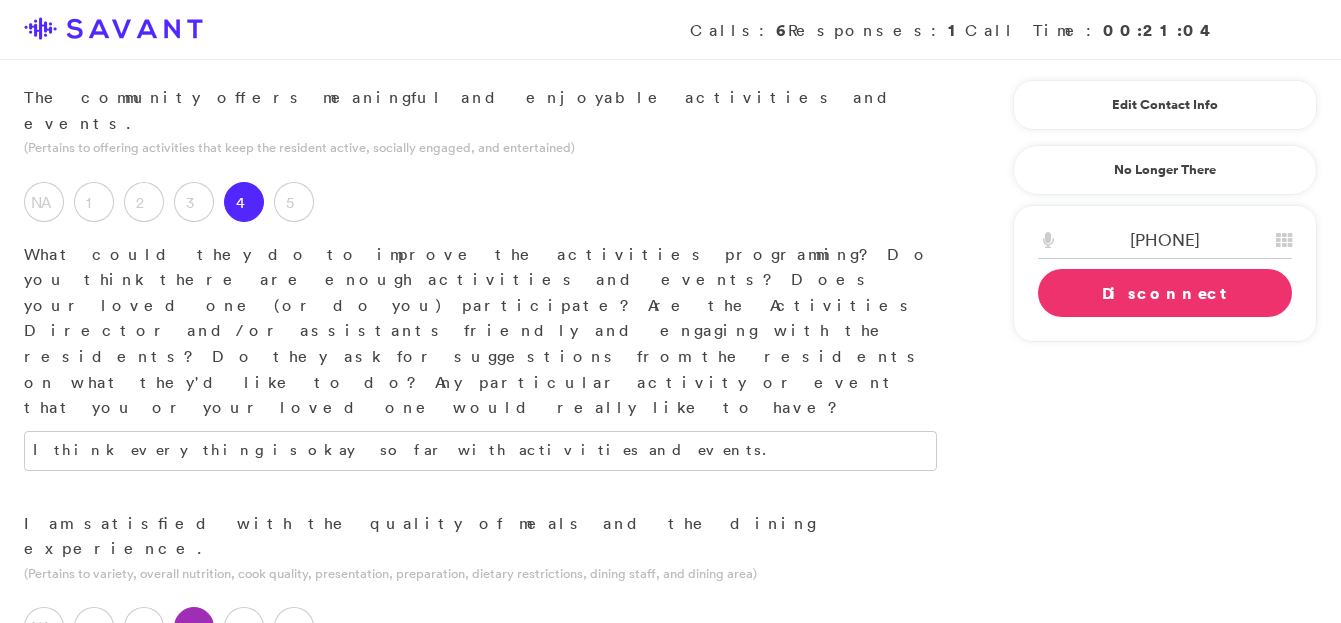 scroll, scrollTop: 1705, scrollLeft: 0, axis: vertical 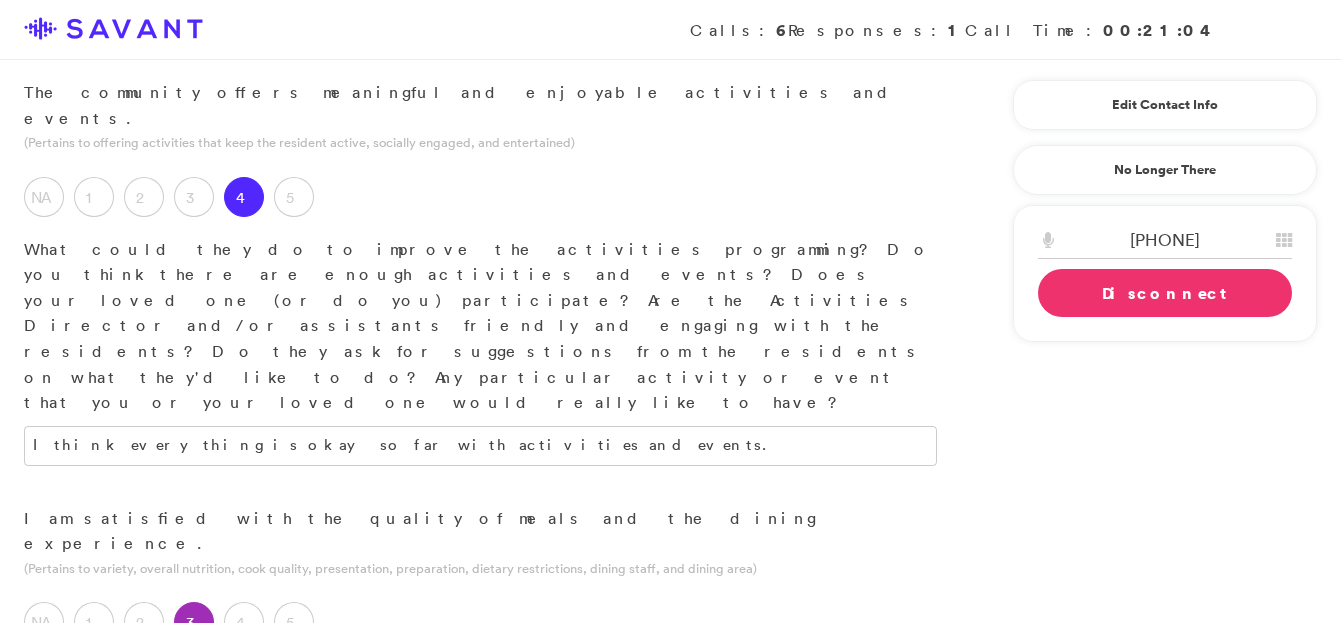 click at bounding box center [480, 974] 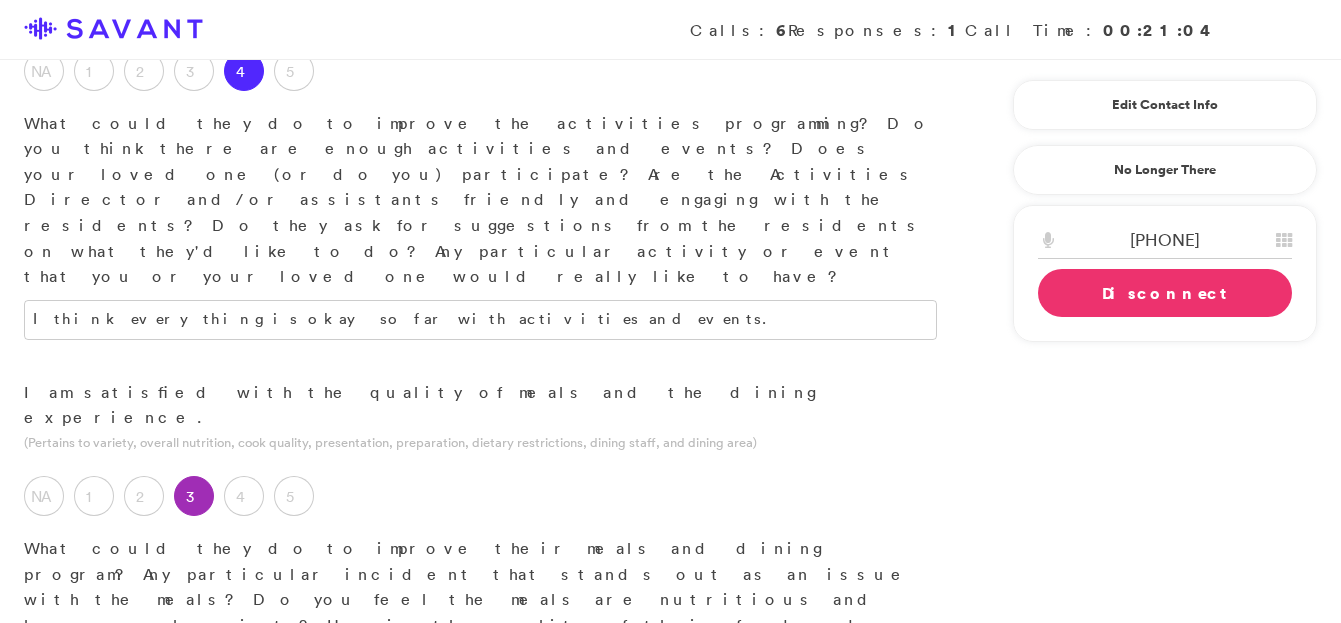 scroll, scrollTop: 1815, scrollLeft: 0, axis: vertical 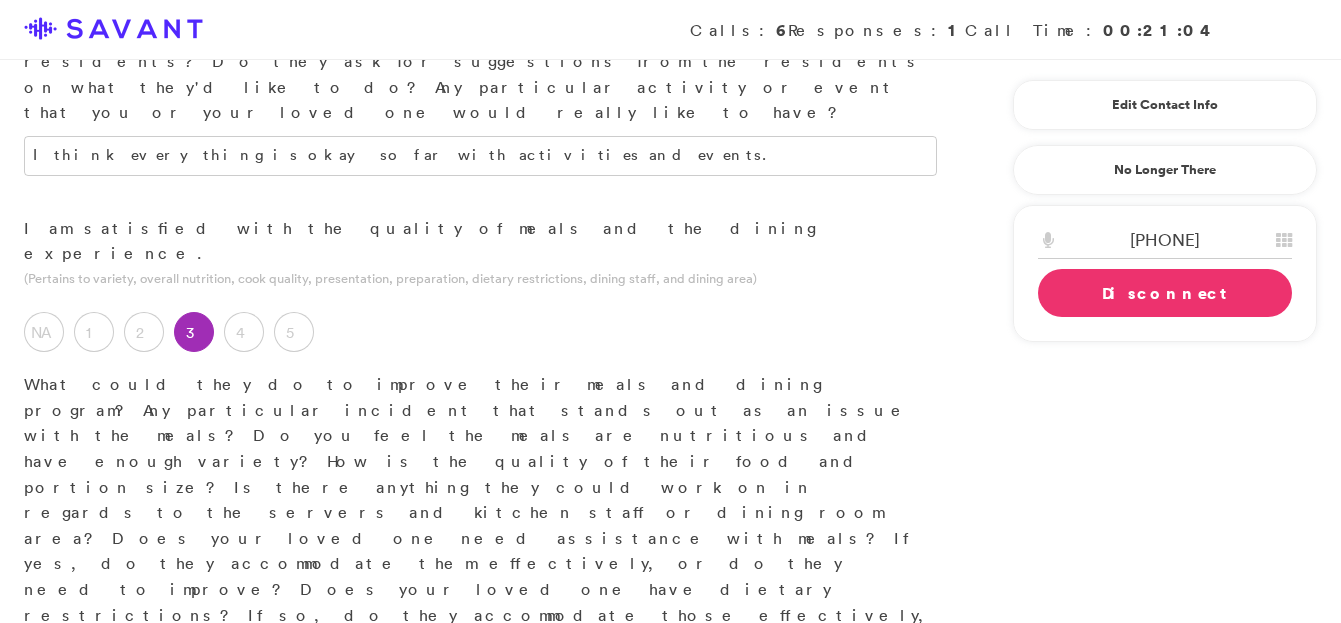 click at bounding box center (480, 1036) 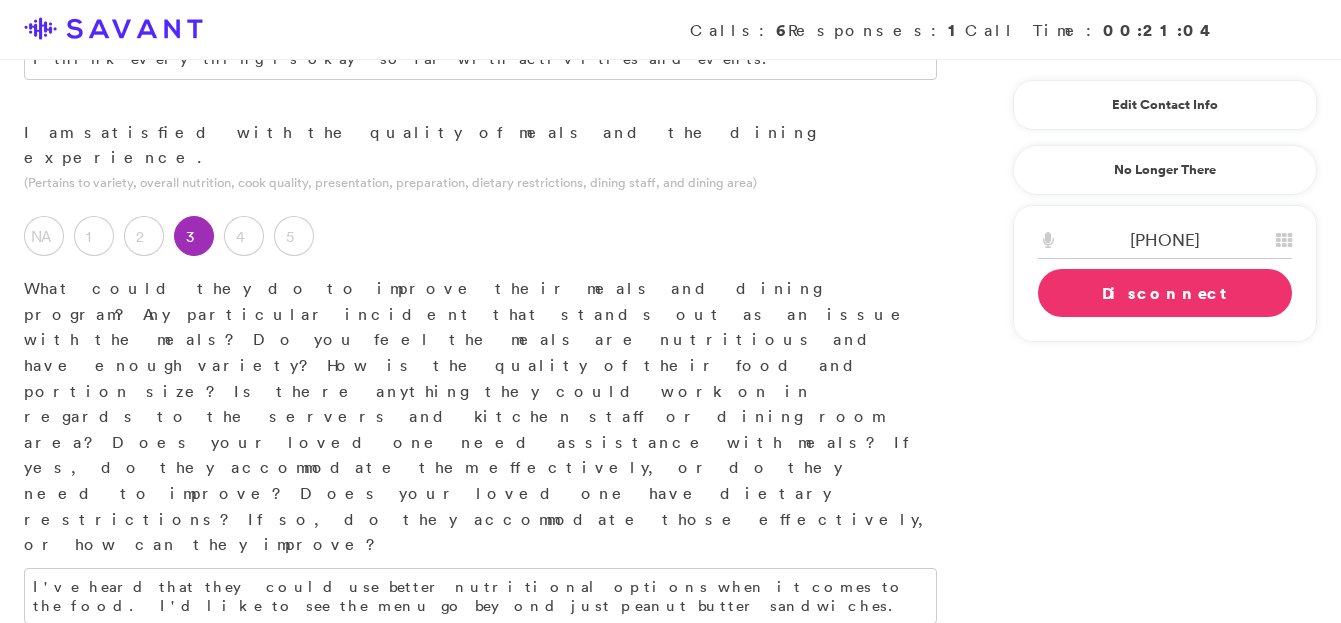 scroll, scrollTop: 2096, scrollLeft: 0, axis: vertical 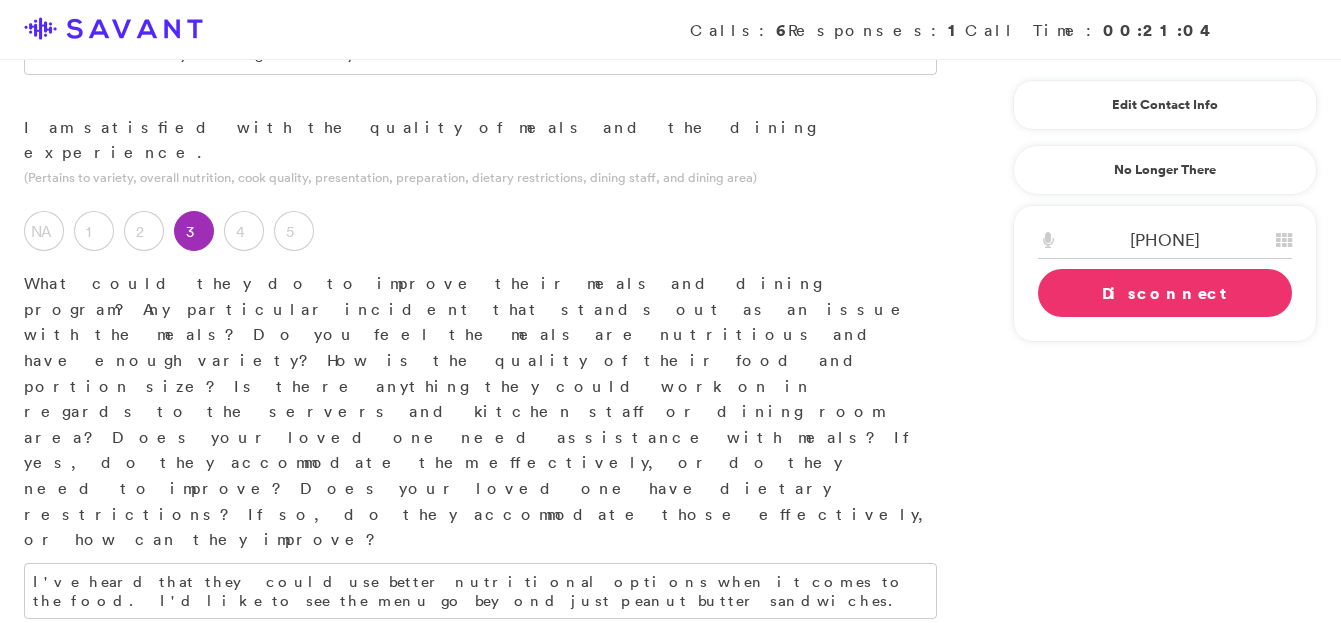 type on "The community is one of the better places Ottumwa." 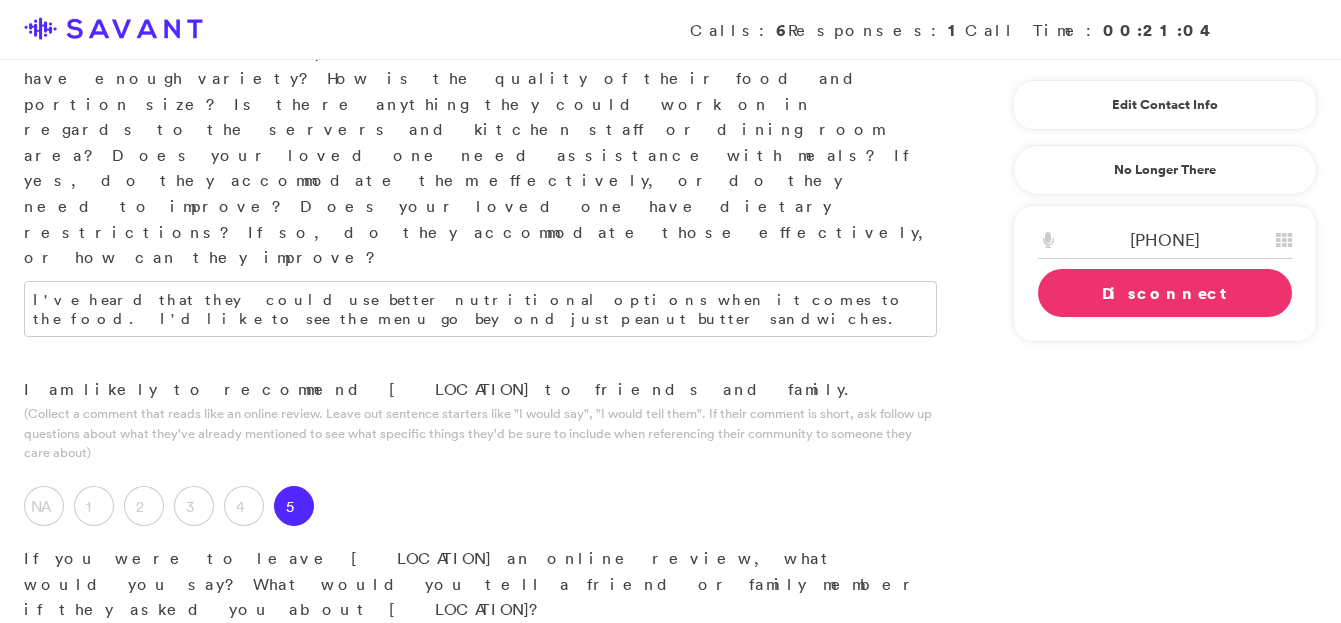 scroll, scrollTop: 2390, scrollLeft: 0, axis: vertical 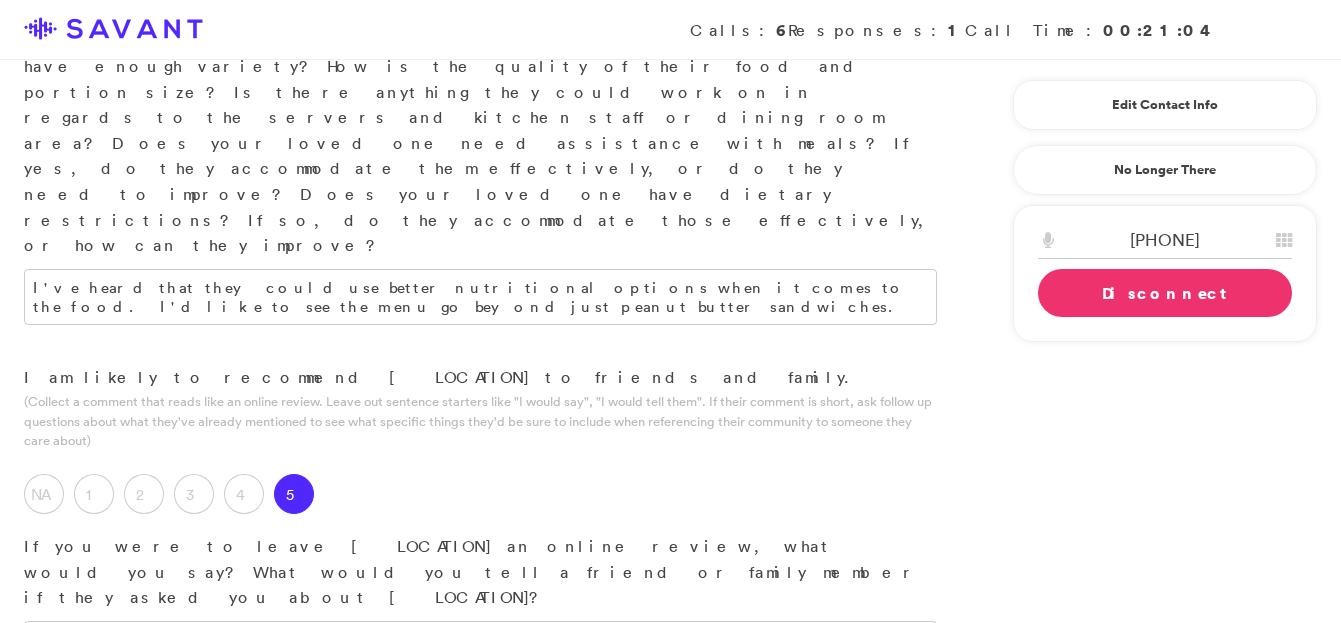 type on "What I like the most about the community is that it is not over crowed" 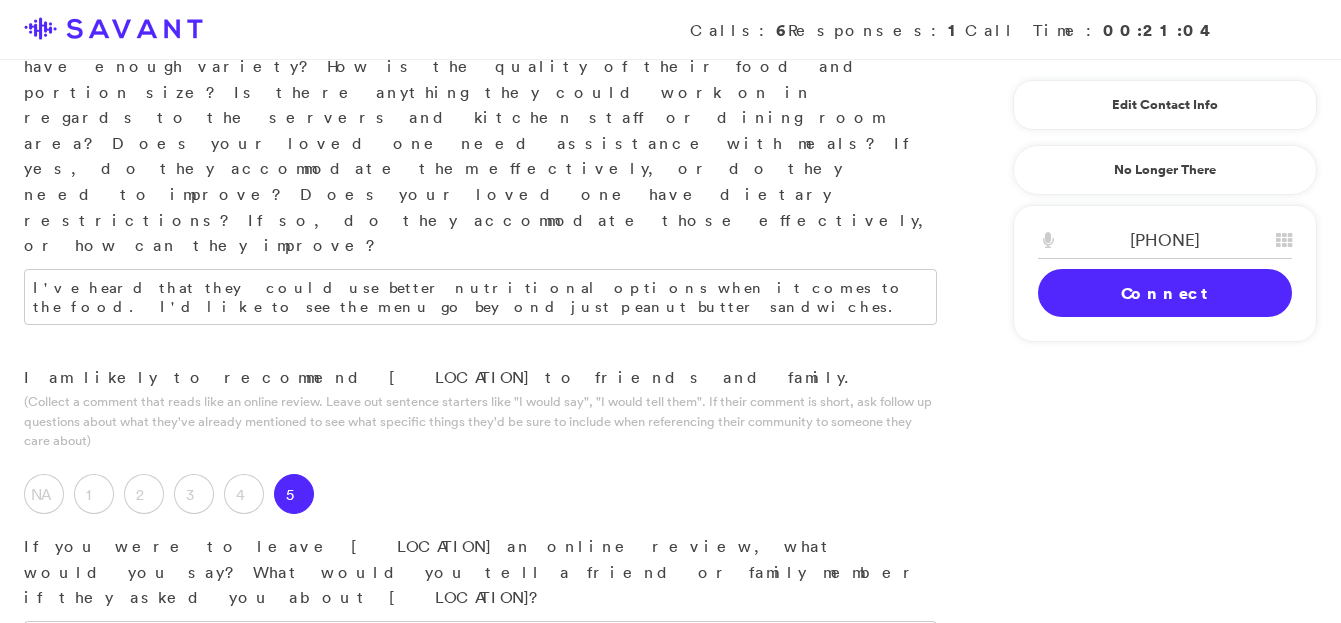 click at bounding box center (480, 933) 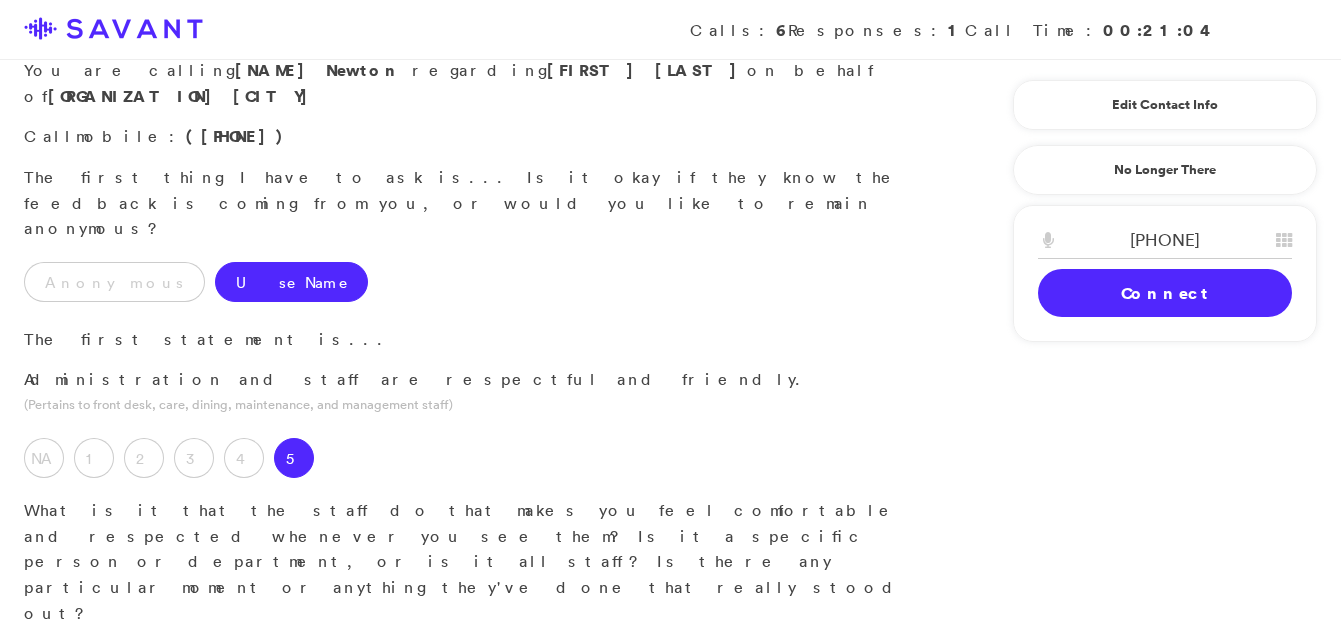 scroll, scrollTop: 0, scrollLeft: 0, axis: both 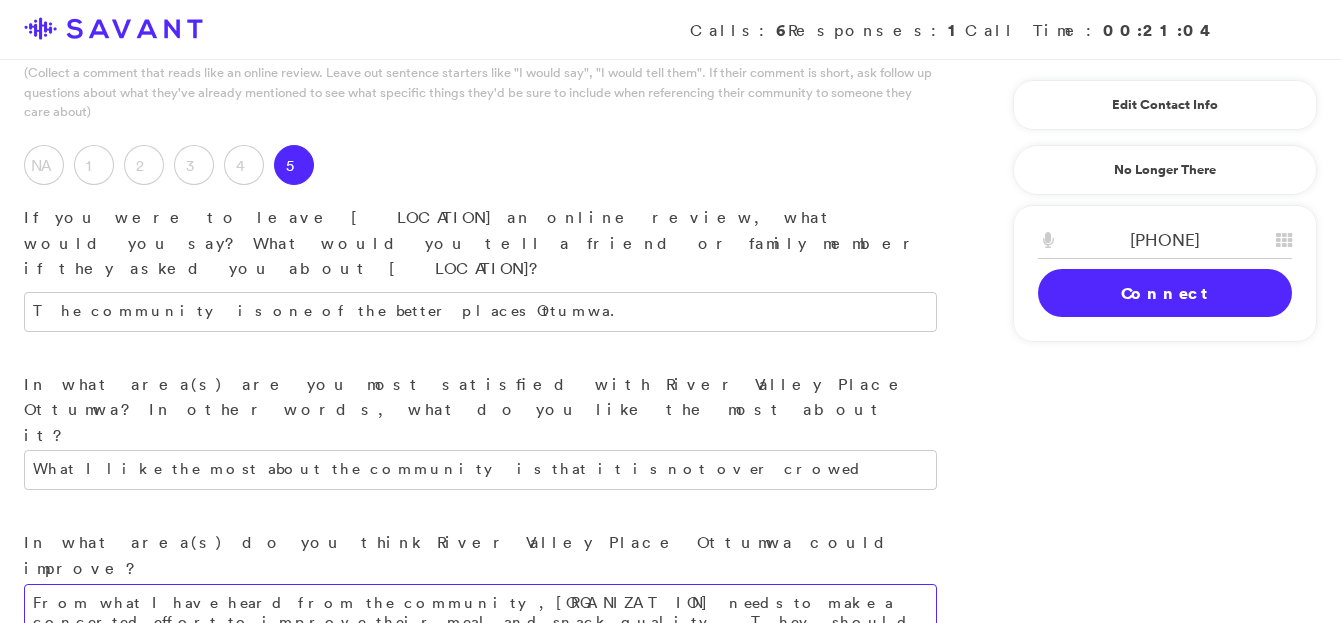 type on "From what I have heard from the community, [ORGANIZATION] needs to make a concerted effort to improve their meal and snack quality. They should focus on meals that are more nutritious and also cut back on the peanut butter sandwiches. It seems like they are served a lot." 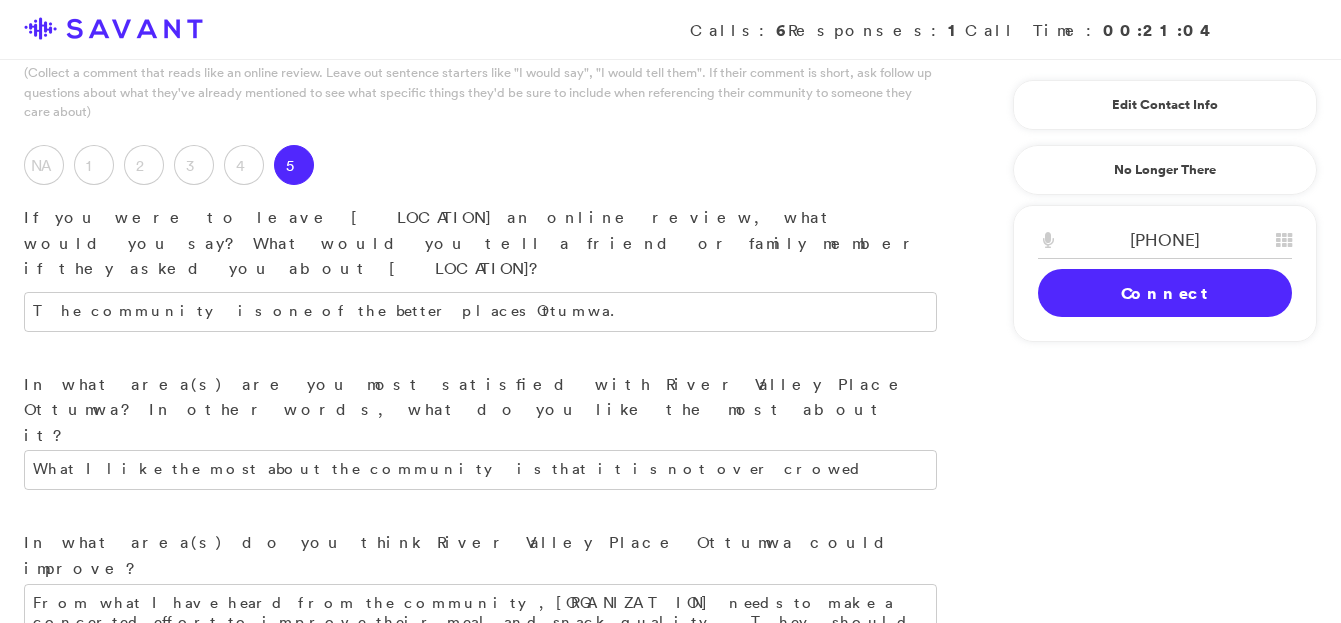 click on "Submit & Clock Out" at bounding box center (464, 1105) 